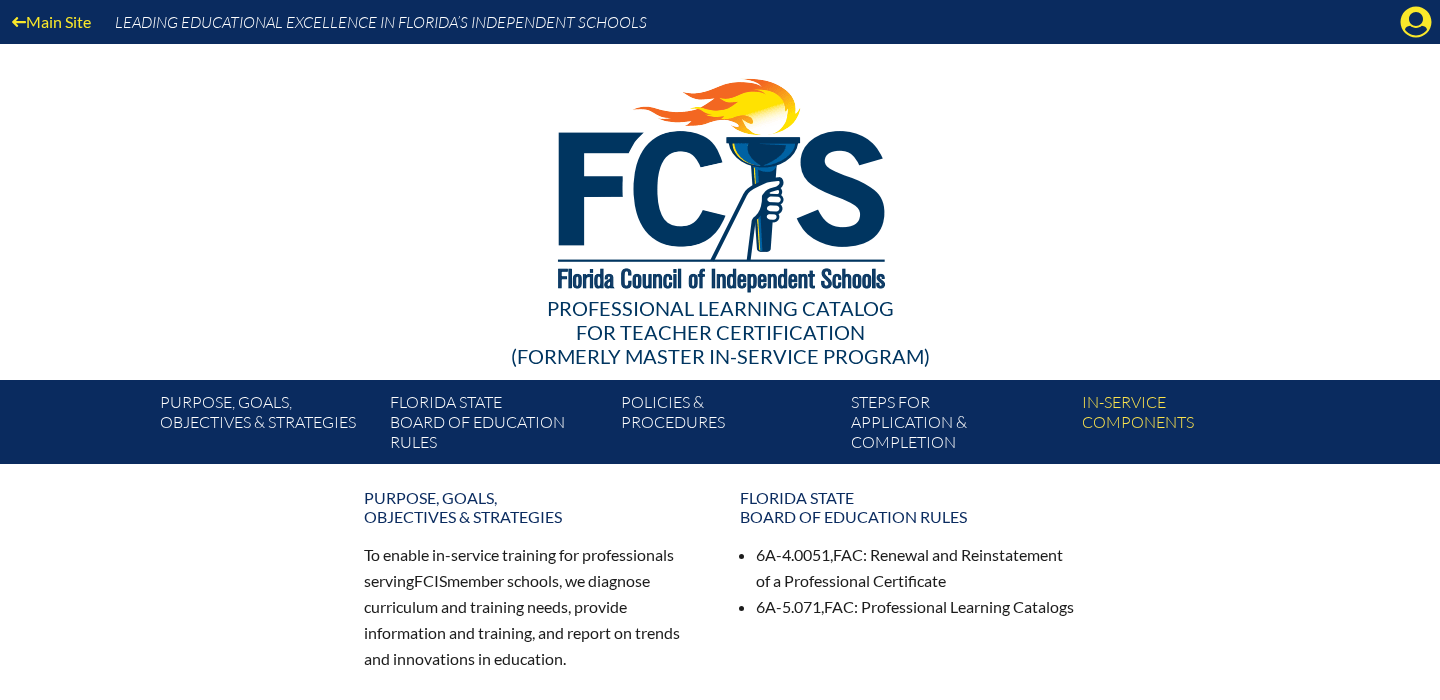 scroll, scrollTop: 0, scrollLeft: 0, axis: both 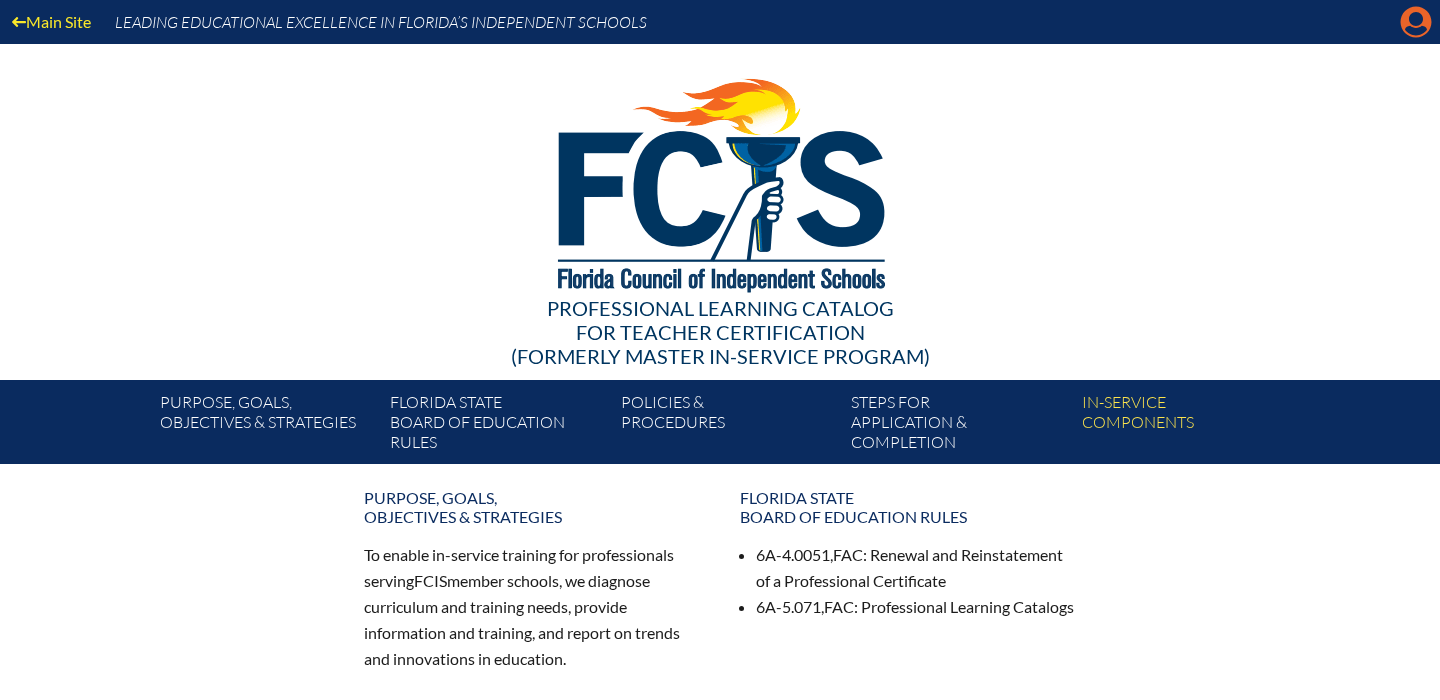 click on "Manage account" 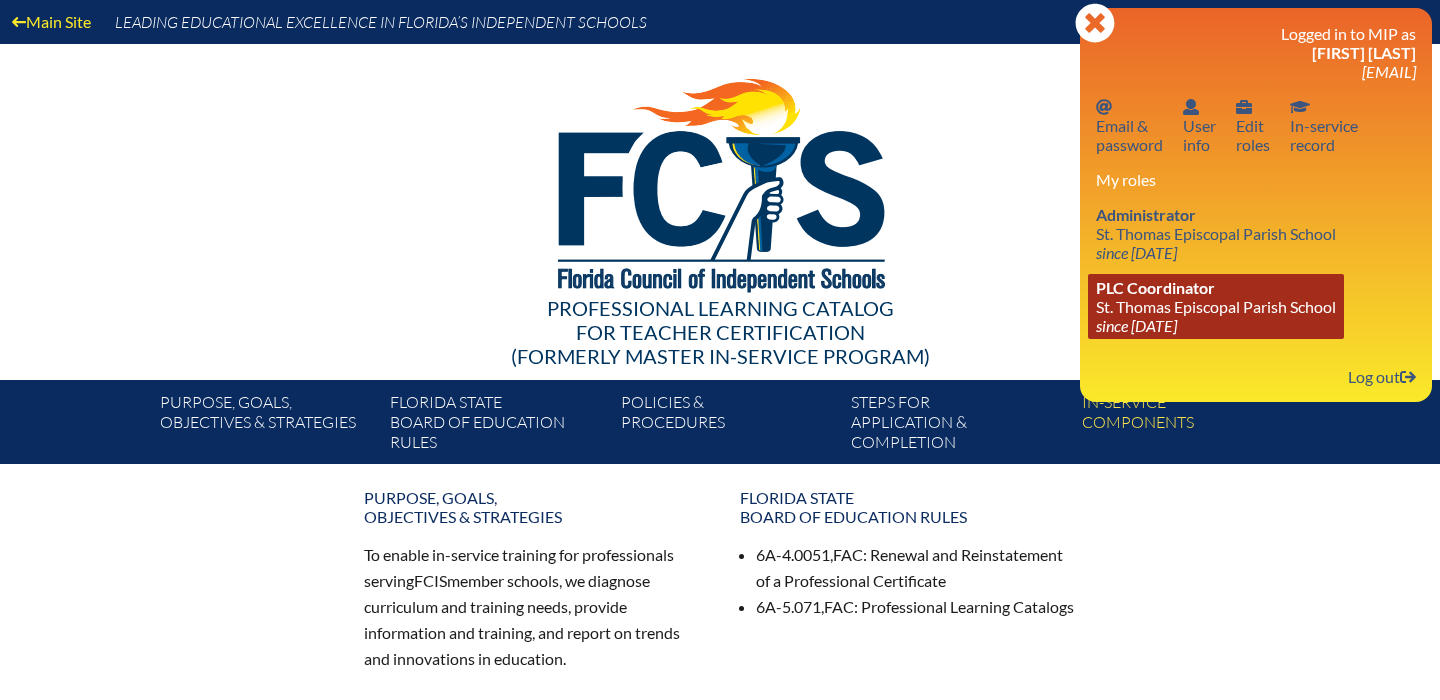 click on "PLC Coordinator" at bounding box center (1155, 287) 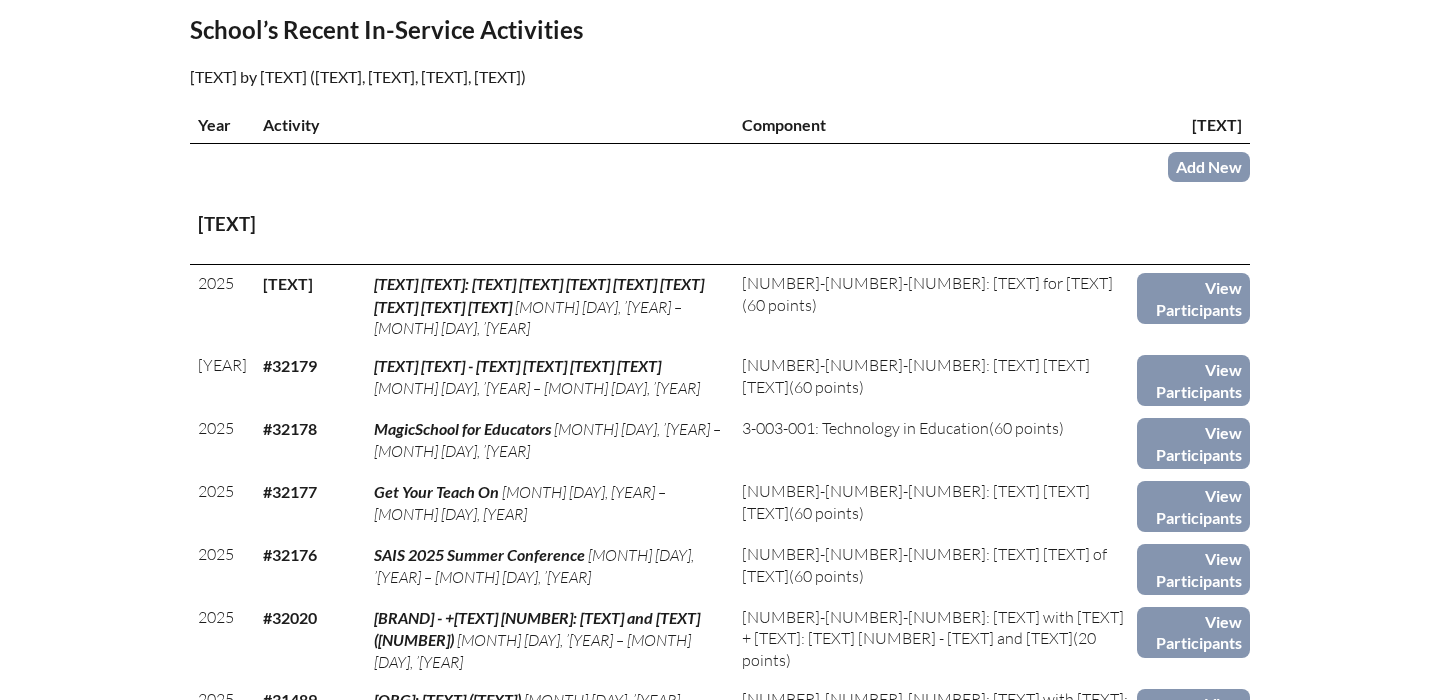 scroll, scrollTop: 0, scrollLeft: 0, axis: both 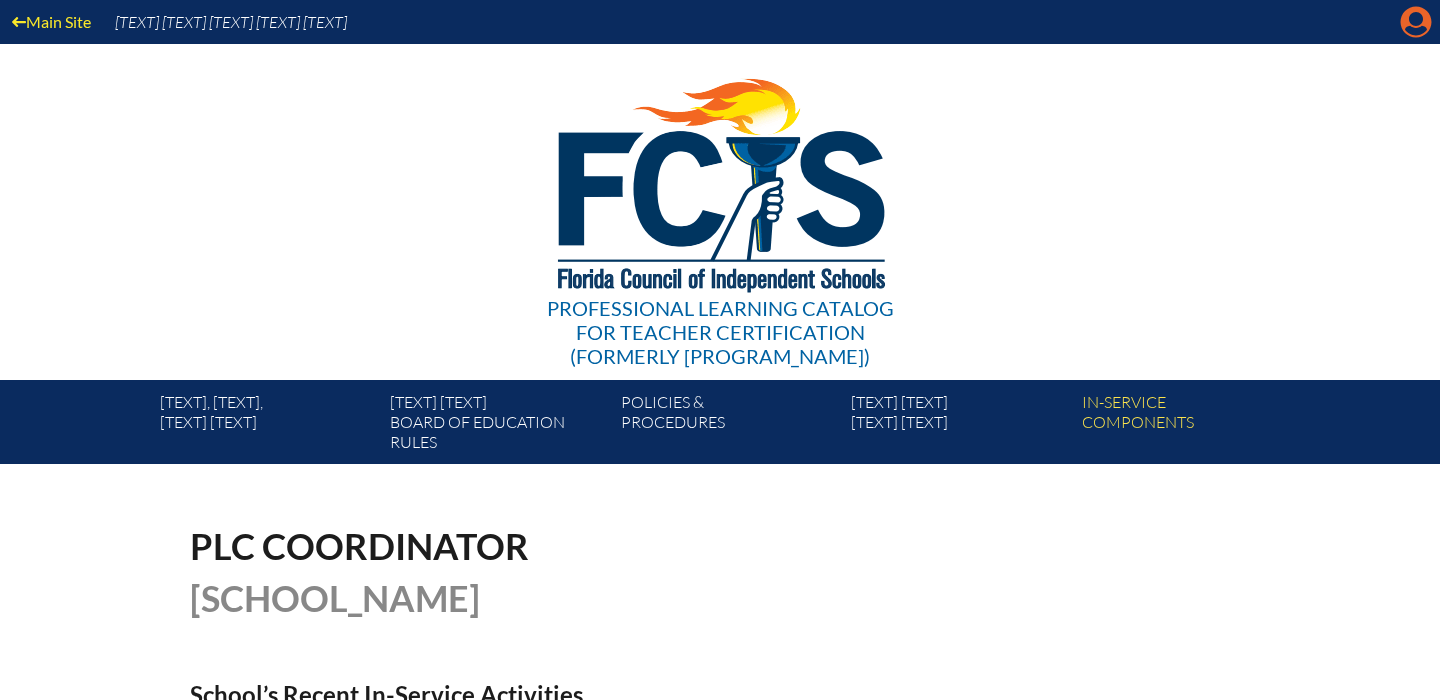 click on "Manage account" 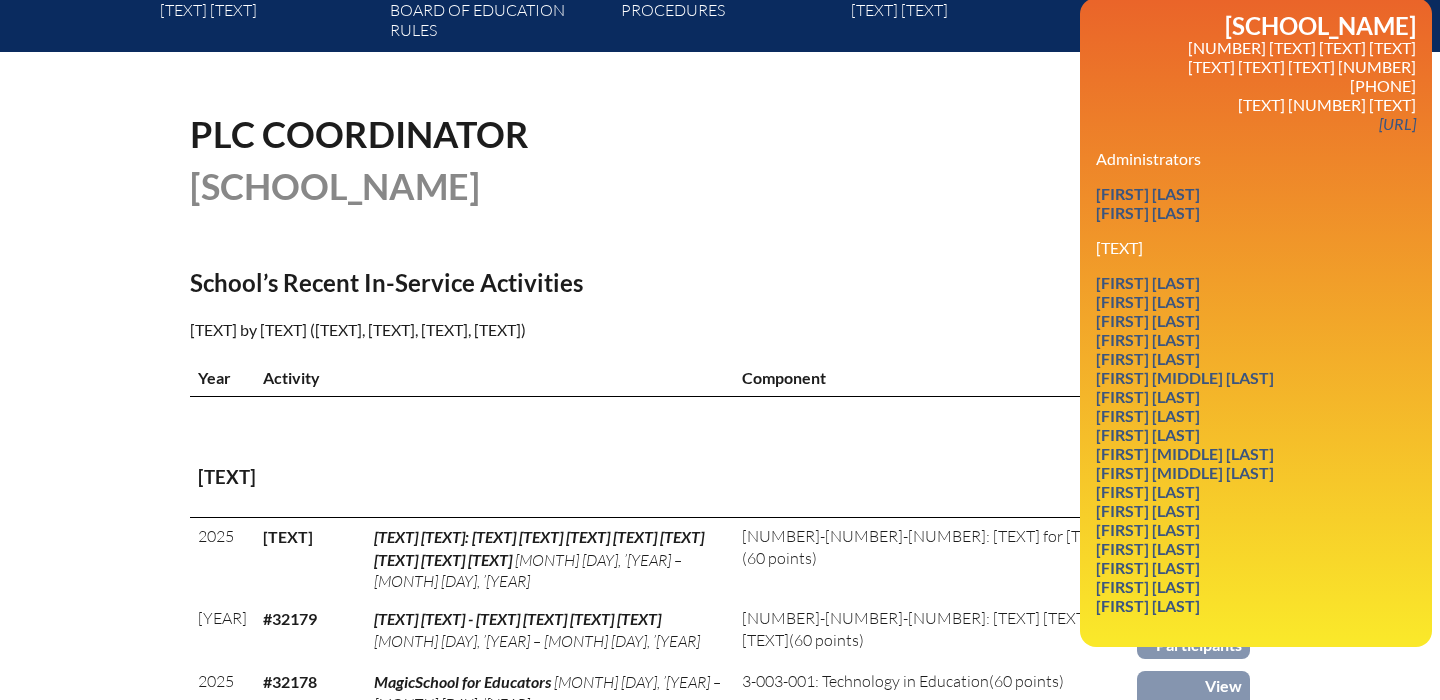 scroll, scrollTop: 419, scrollLeft: 0, axis: vertical 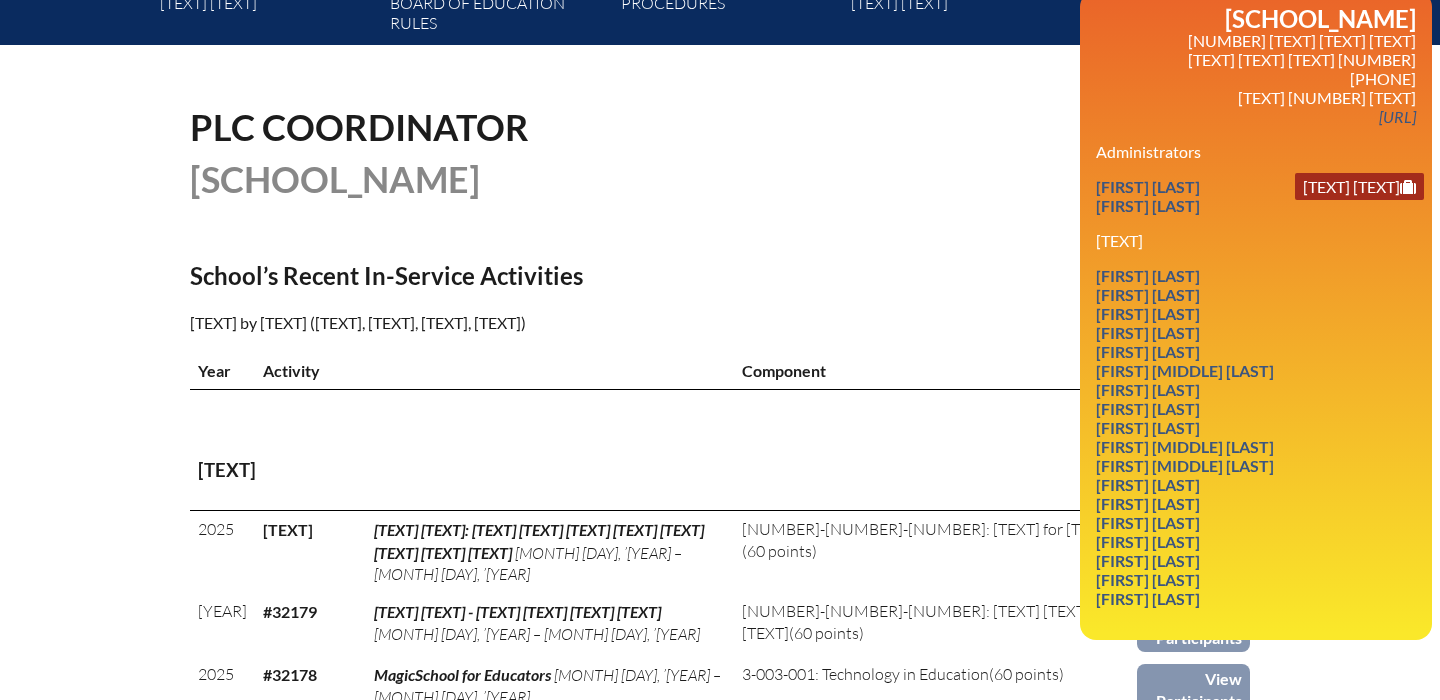 click on "Edit Role" at bounding box center (1359, 186) 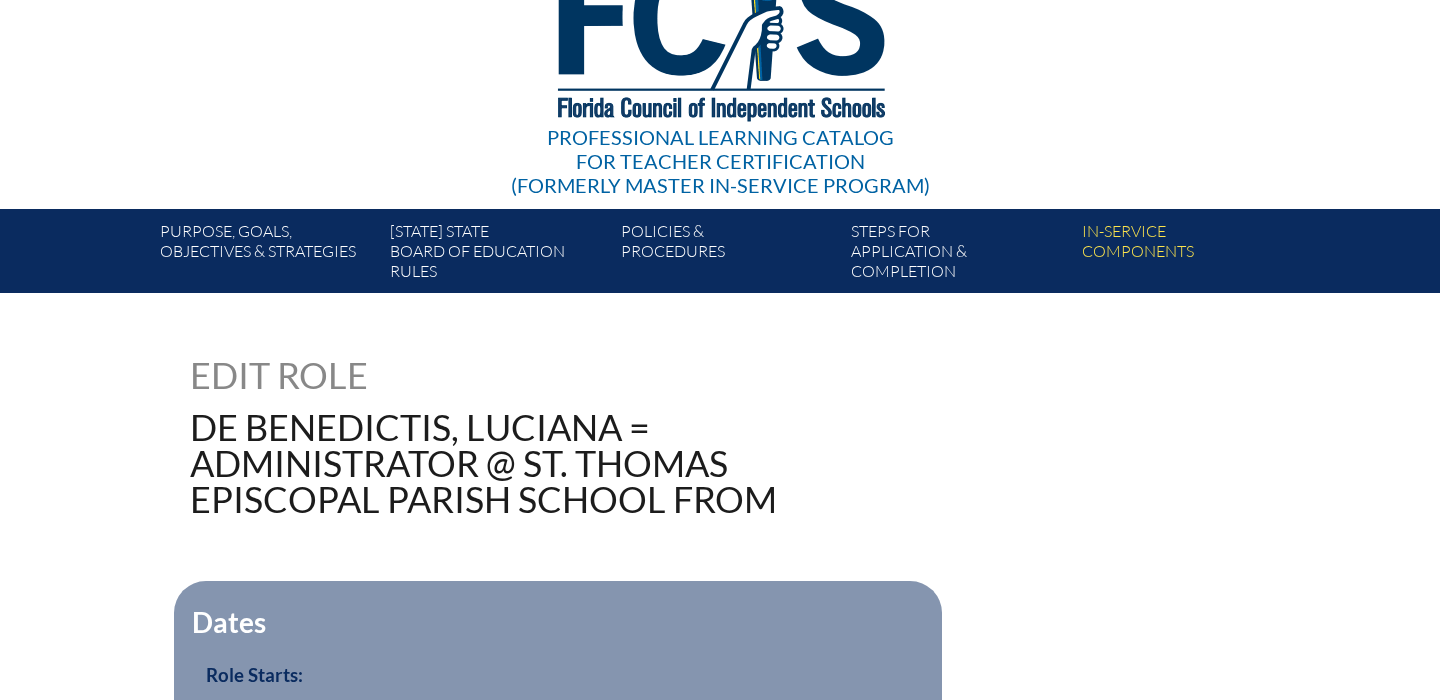 scroll, scrollTop: 0, scrollLeft: 0, axis: both 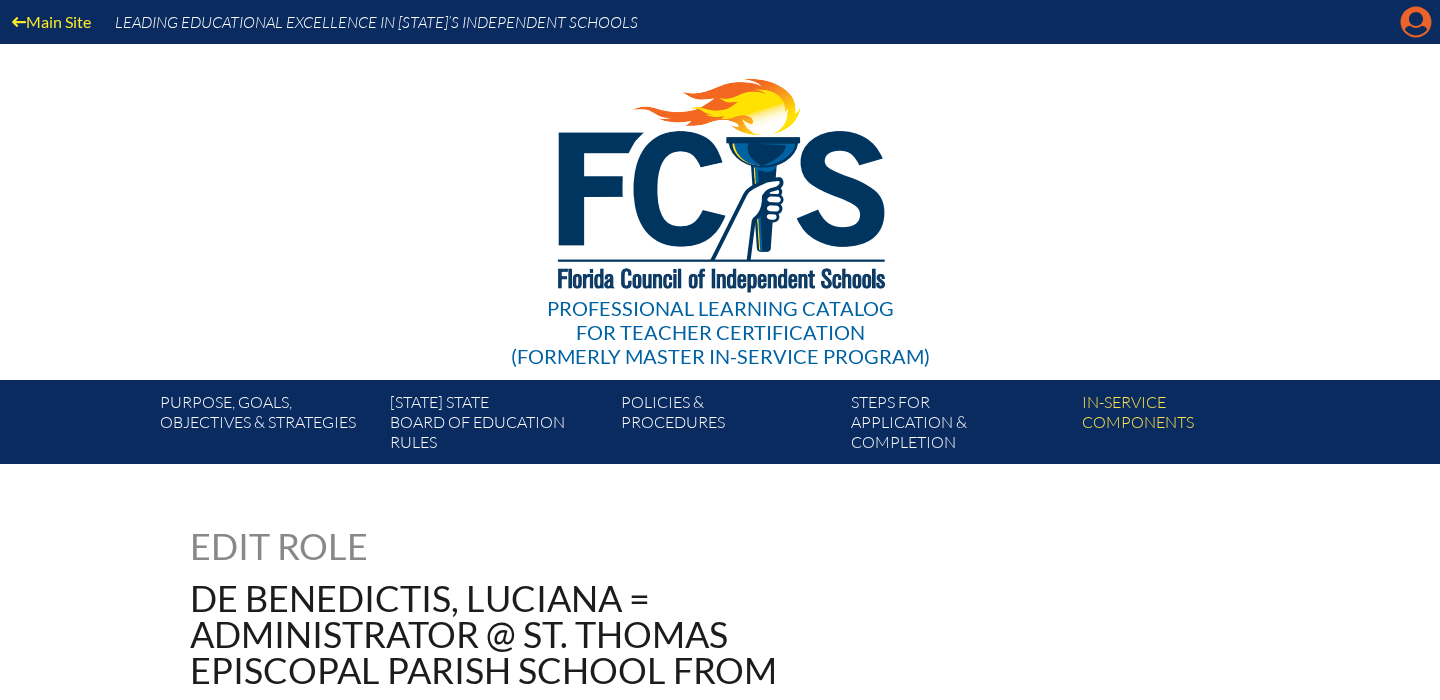 click on "Manage account" 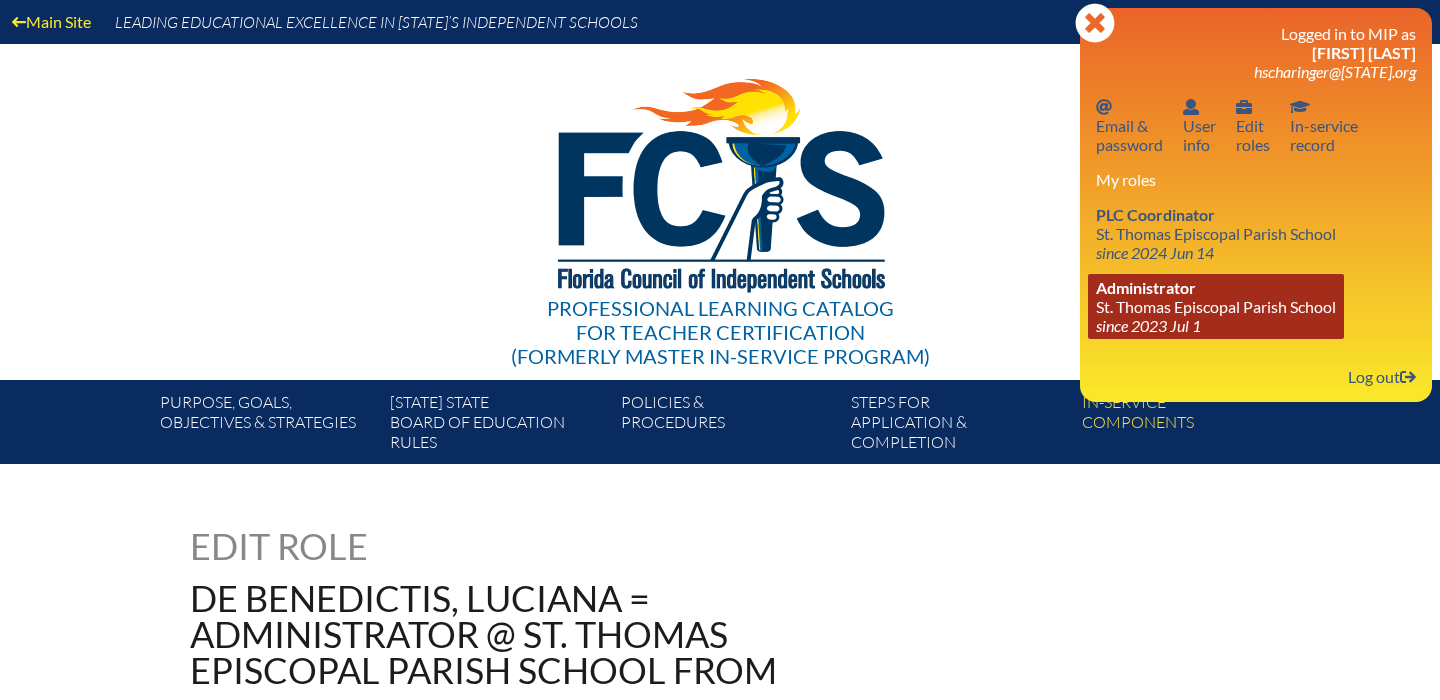 click on "Administrator" at bounding box center [1146, 287] 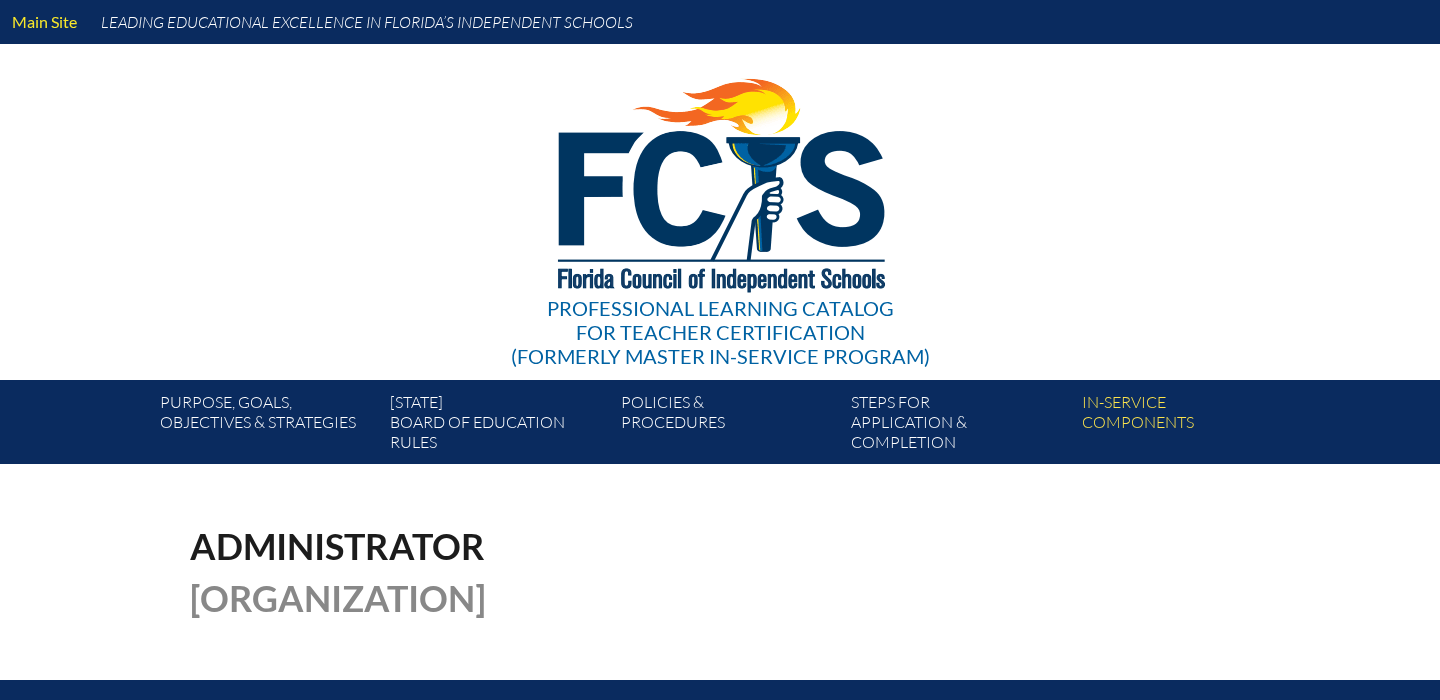scroll, scrollTop: 0, scrollLeft: 0, axis: both 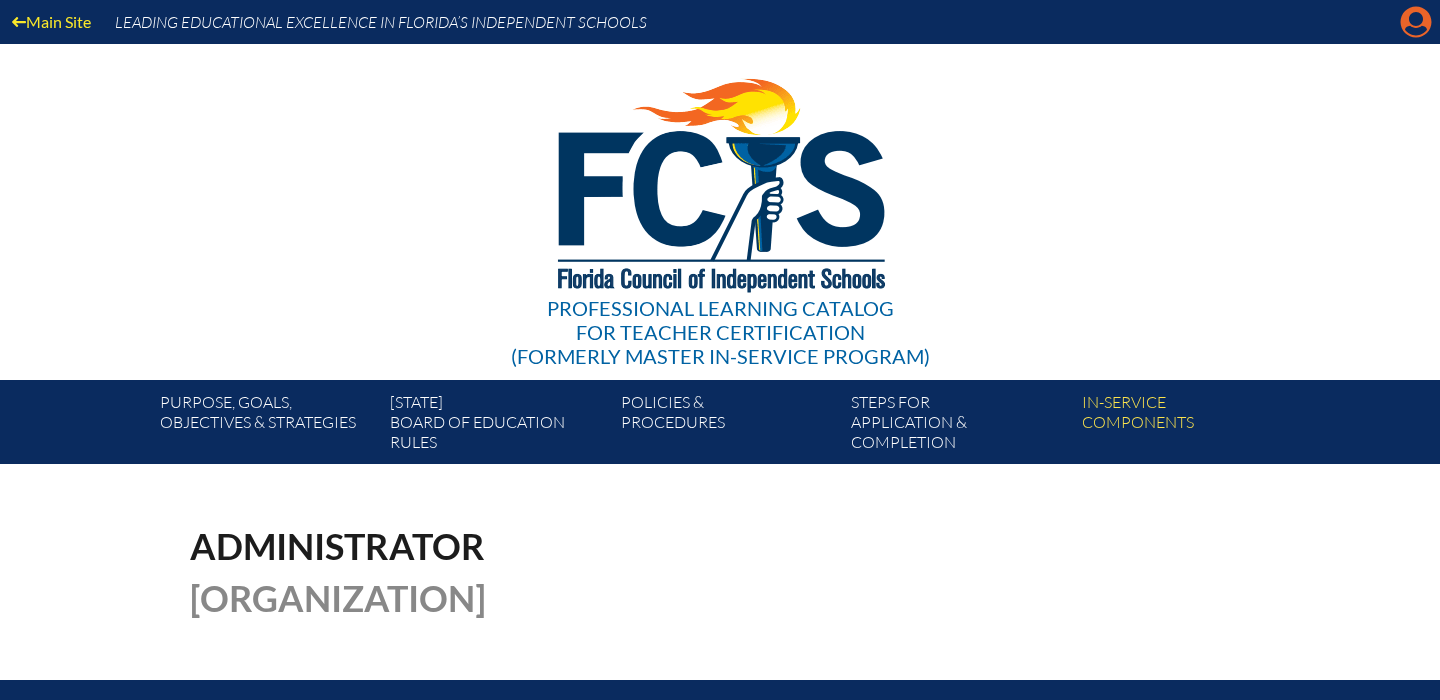 click on "Manage account" 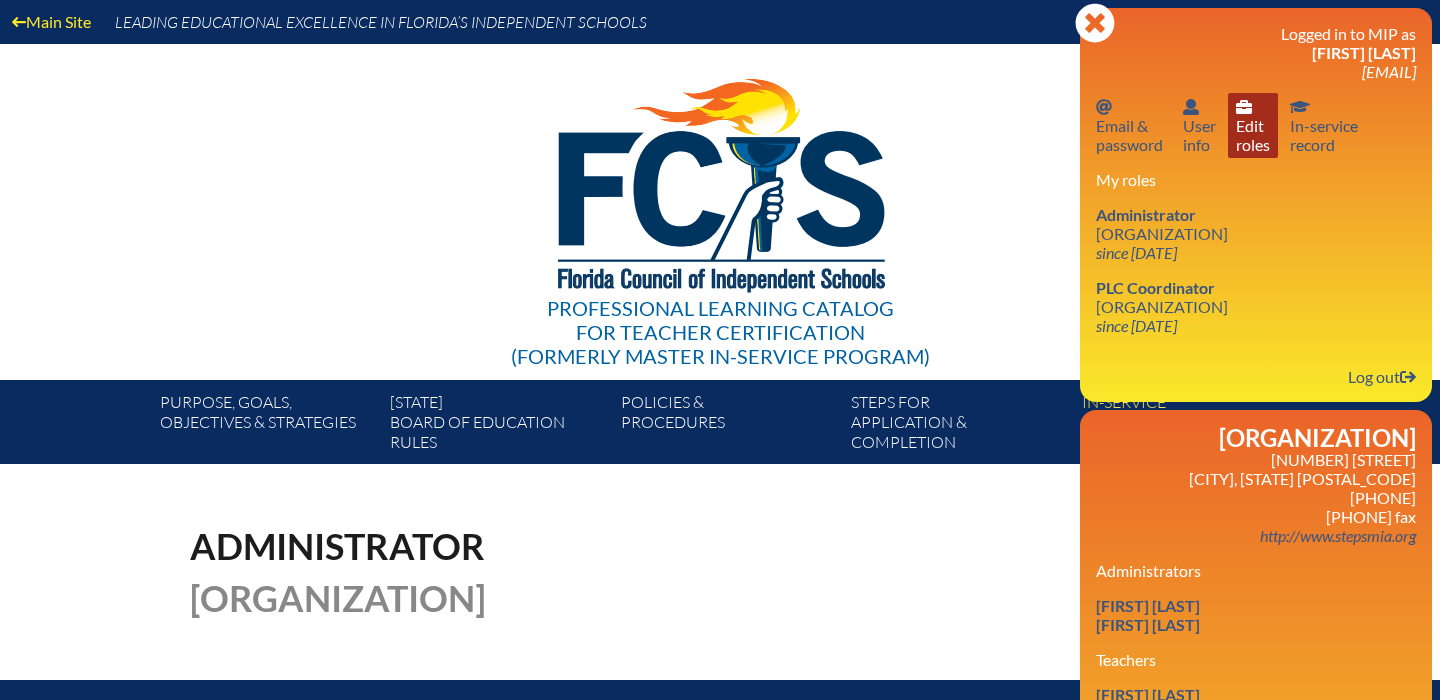 click on "[USER] info
Edit [ROLES]" at bounding box center [1253, 125] 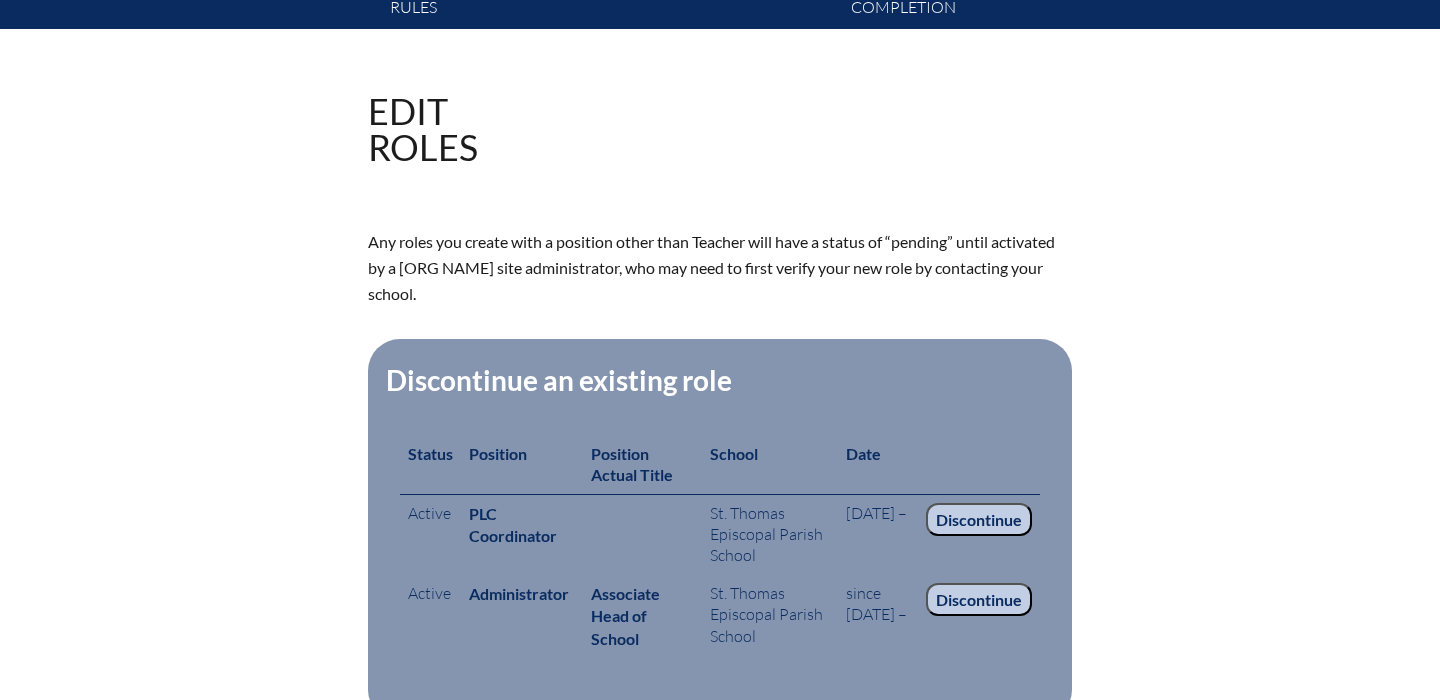 scroll, scrollTop: 0, scrollLeft: 0, axis: both 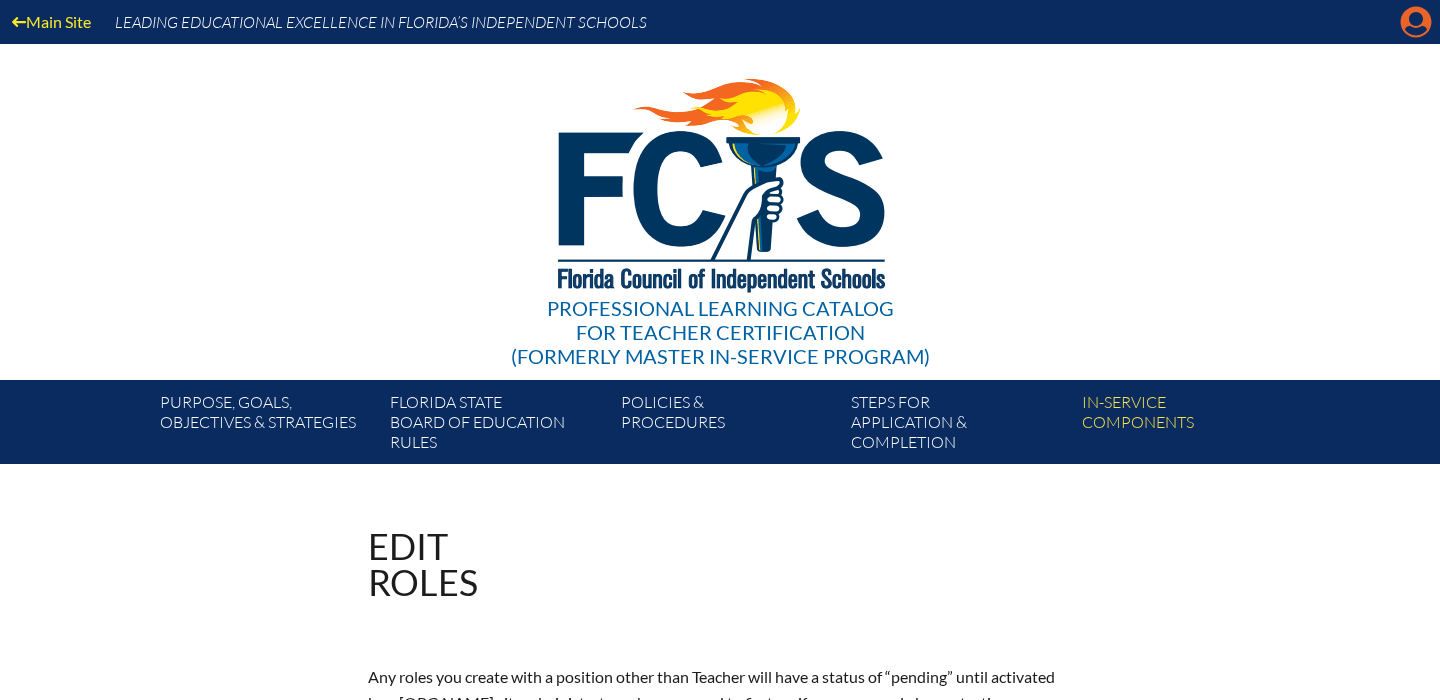 click on "Manage account" 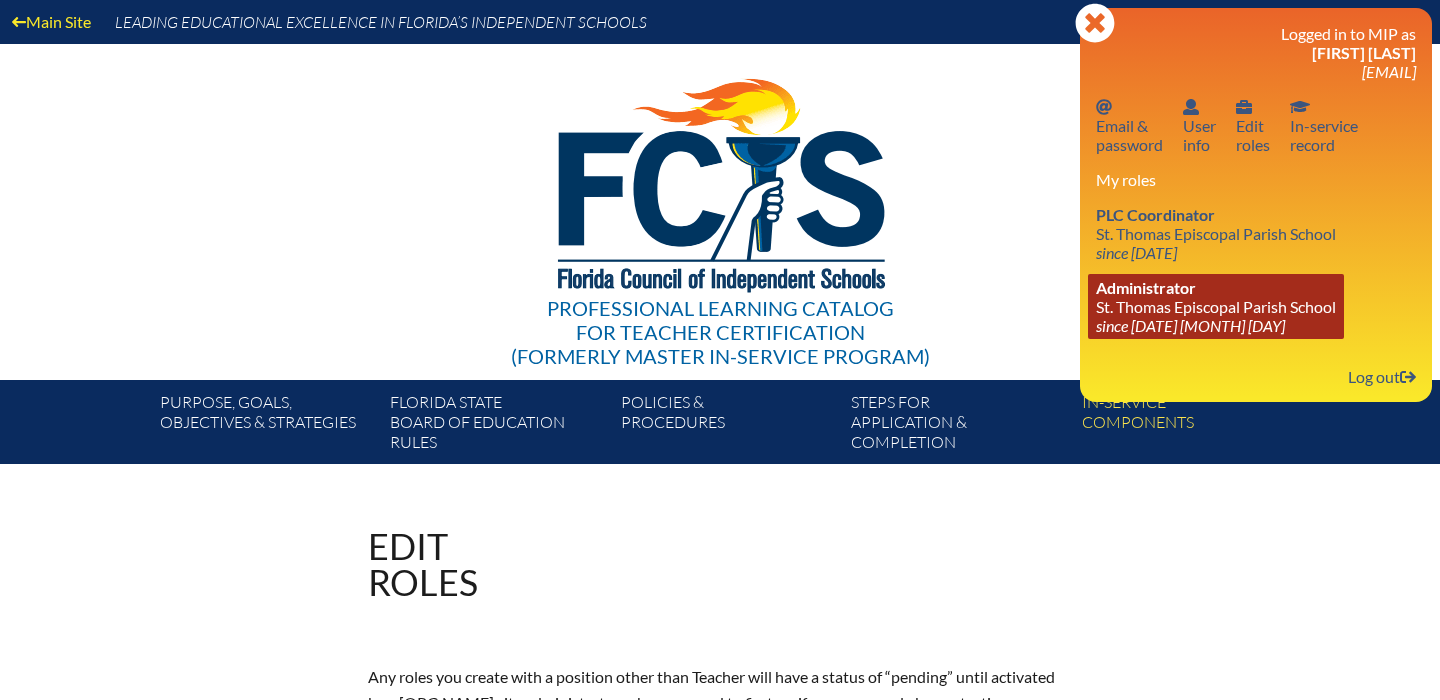 click on "Administrator
[SCHOOL NAME]
since [DATE]" at bounding box center [1216, 306] 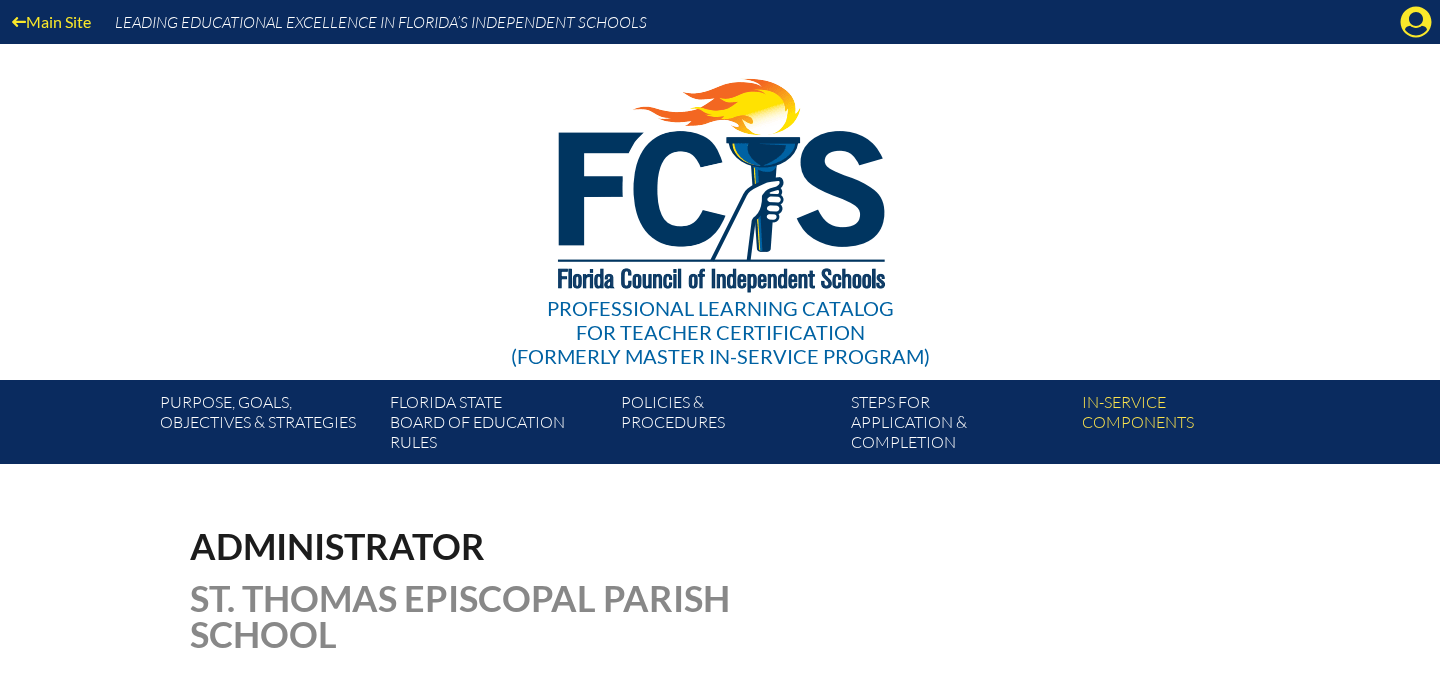 scroll, scrollTop: 0, scrollLeft: 0, axis: both 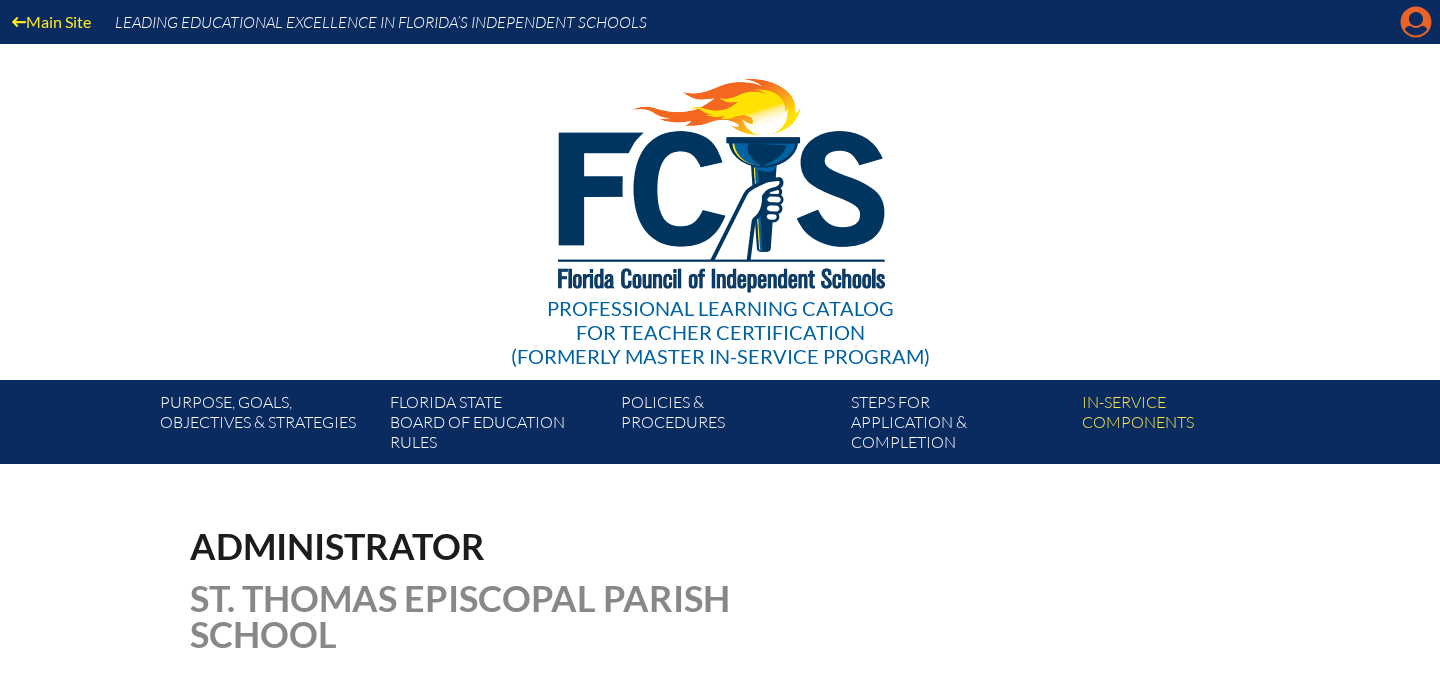 click on "Manage account" 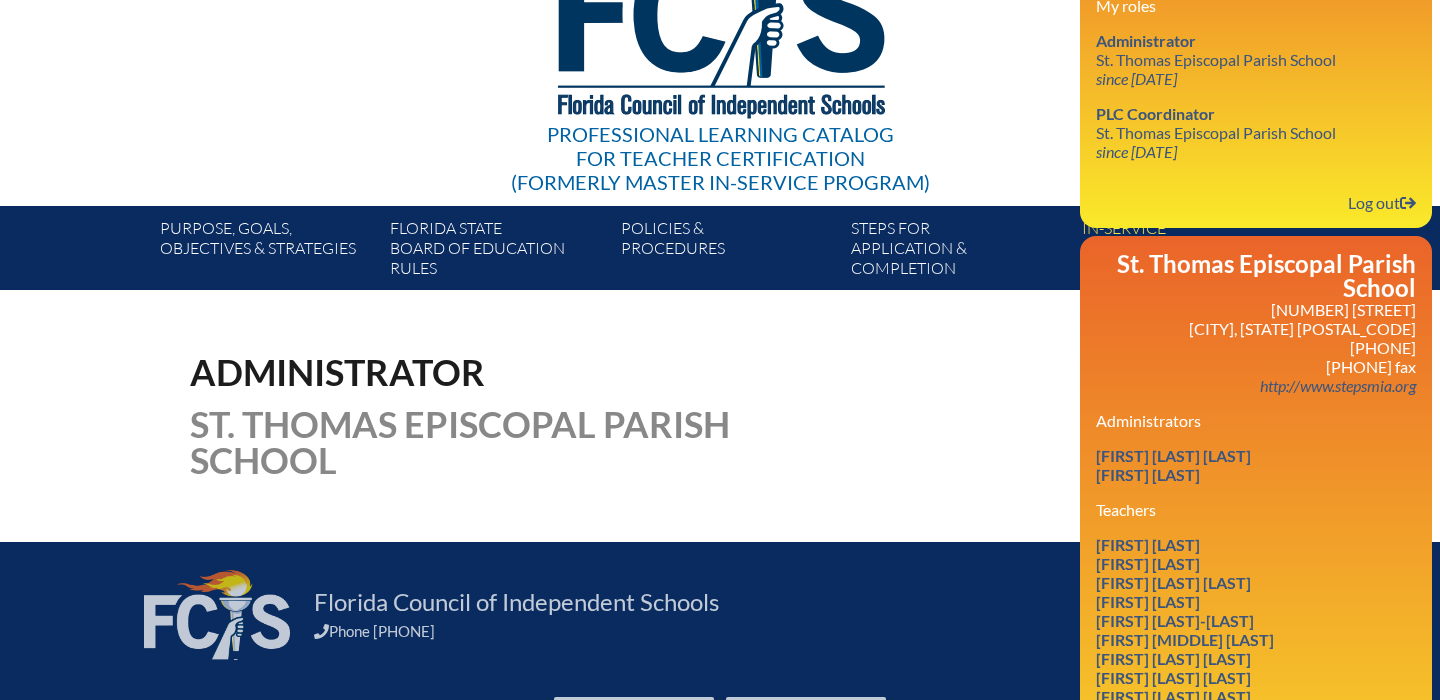scroll, scrollTop: 106, scrollLeft: 0, axis: vertical 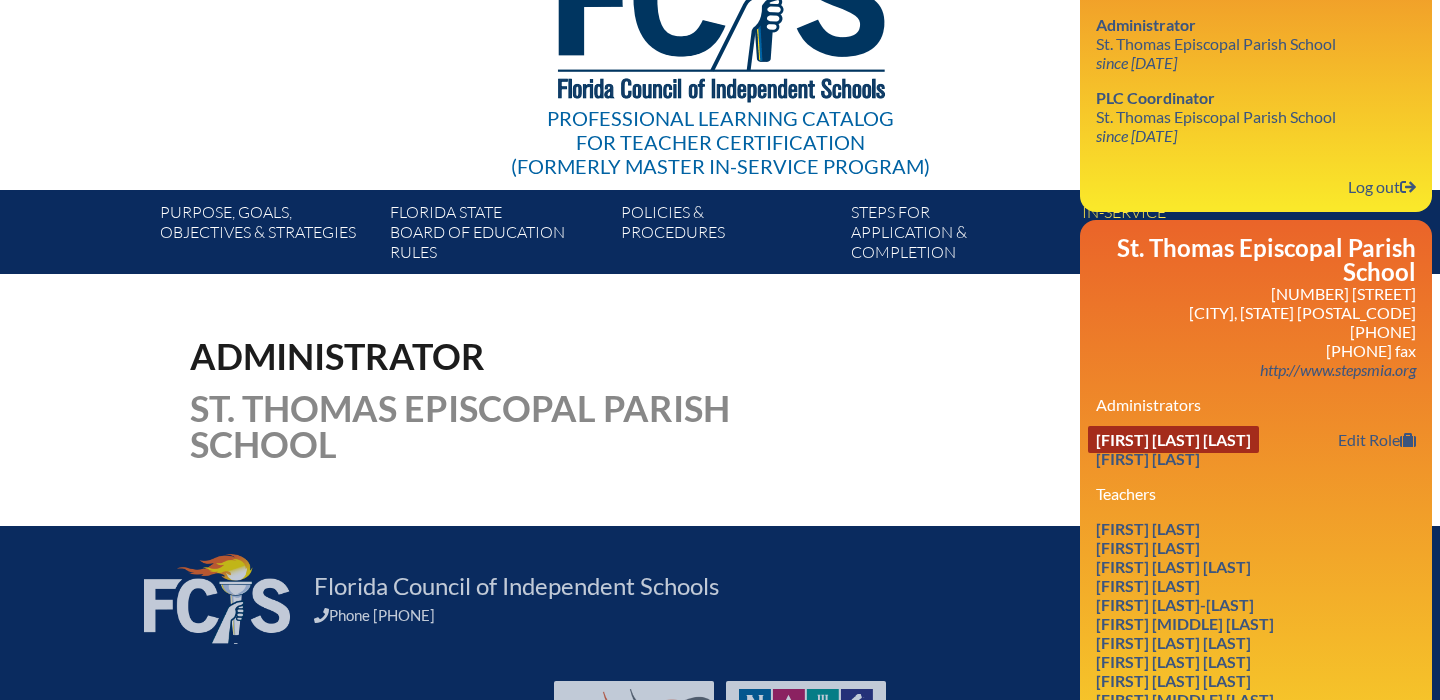 click on "Luciana  De Benedictis" at bounding box center (1173, 439) 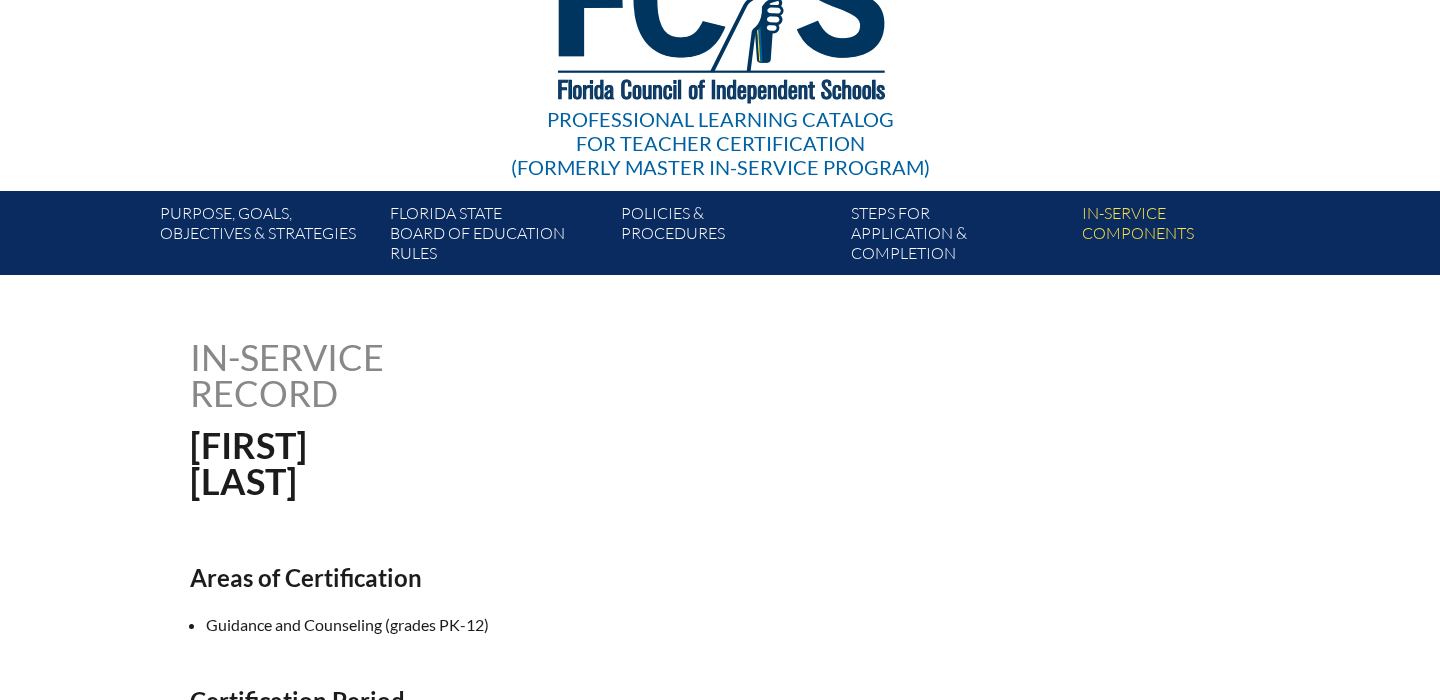 scroll, scrollTop: 0, scrollLeft: 0, axis: both 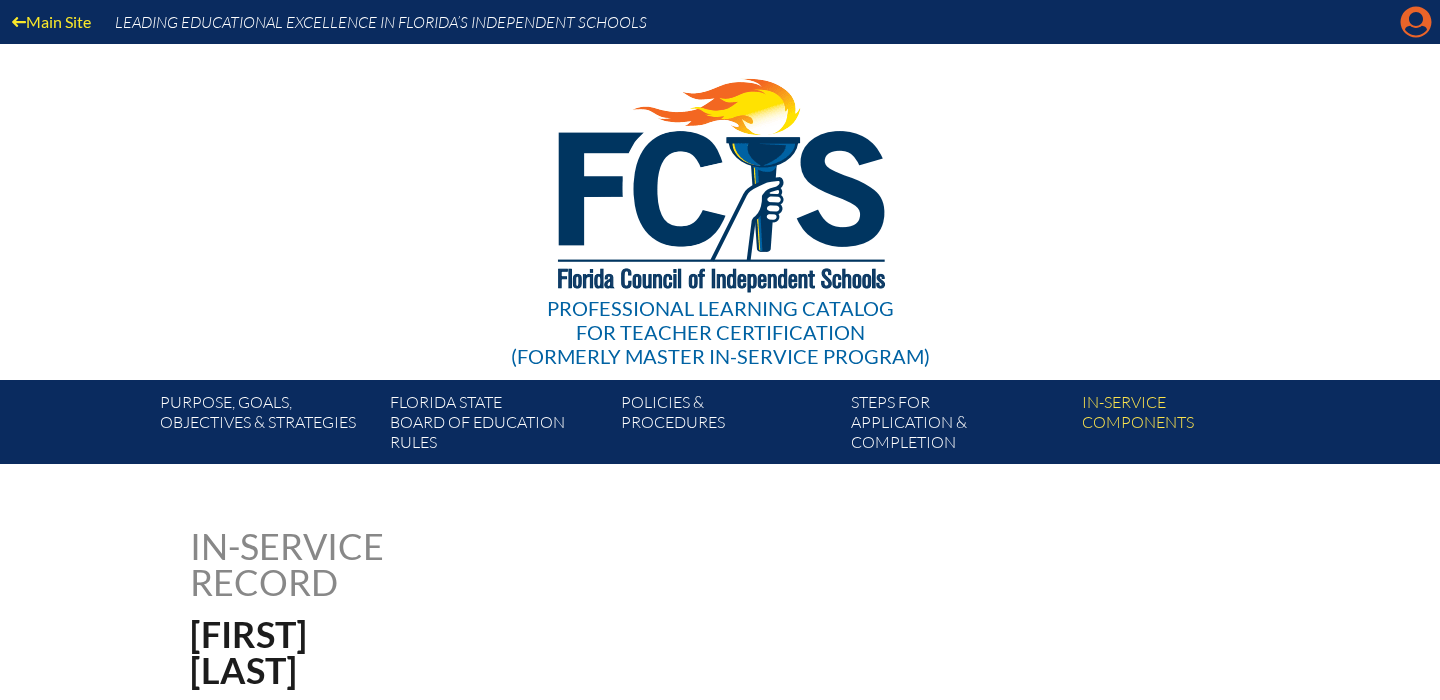 click on "Manage account" 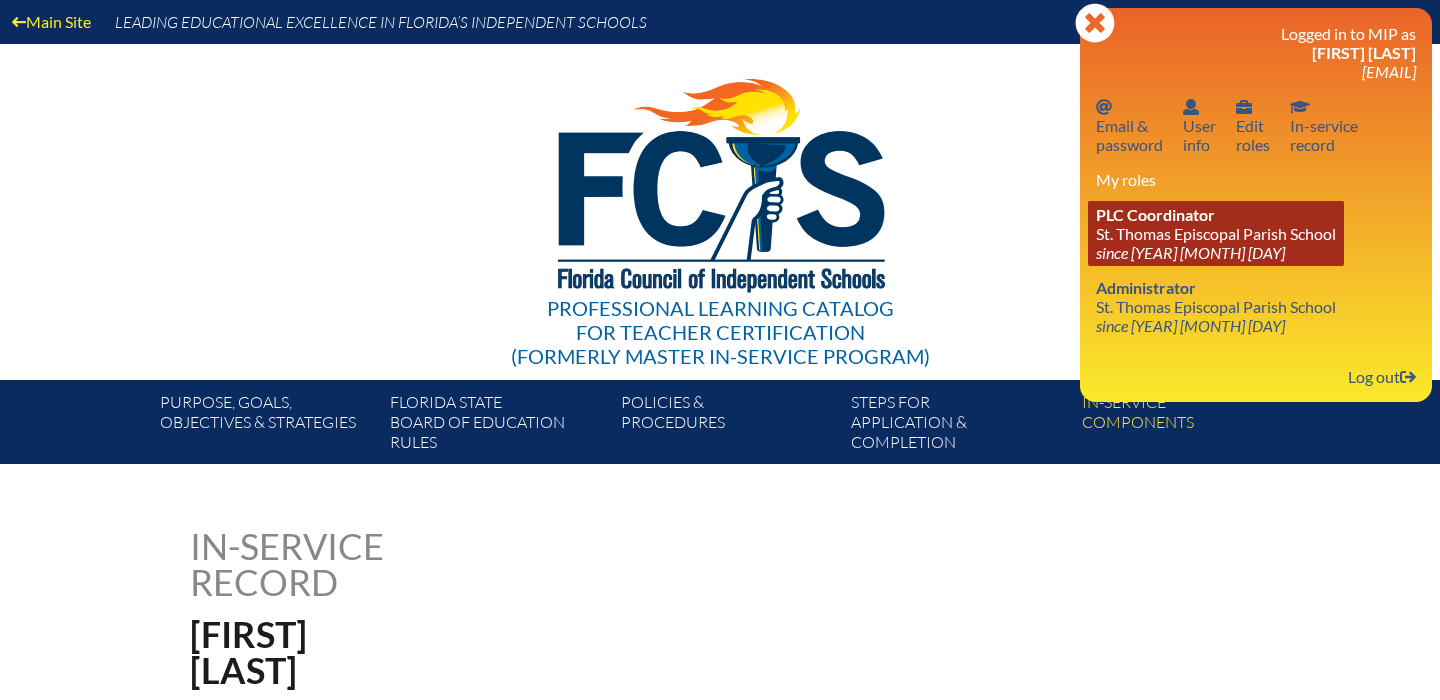 click on "PLC Coordinator" at bounding box center [1155, 214] 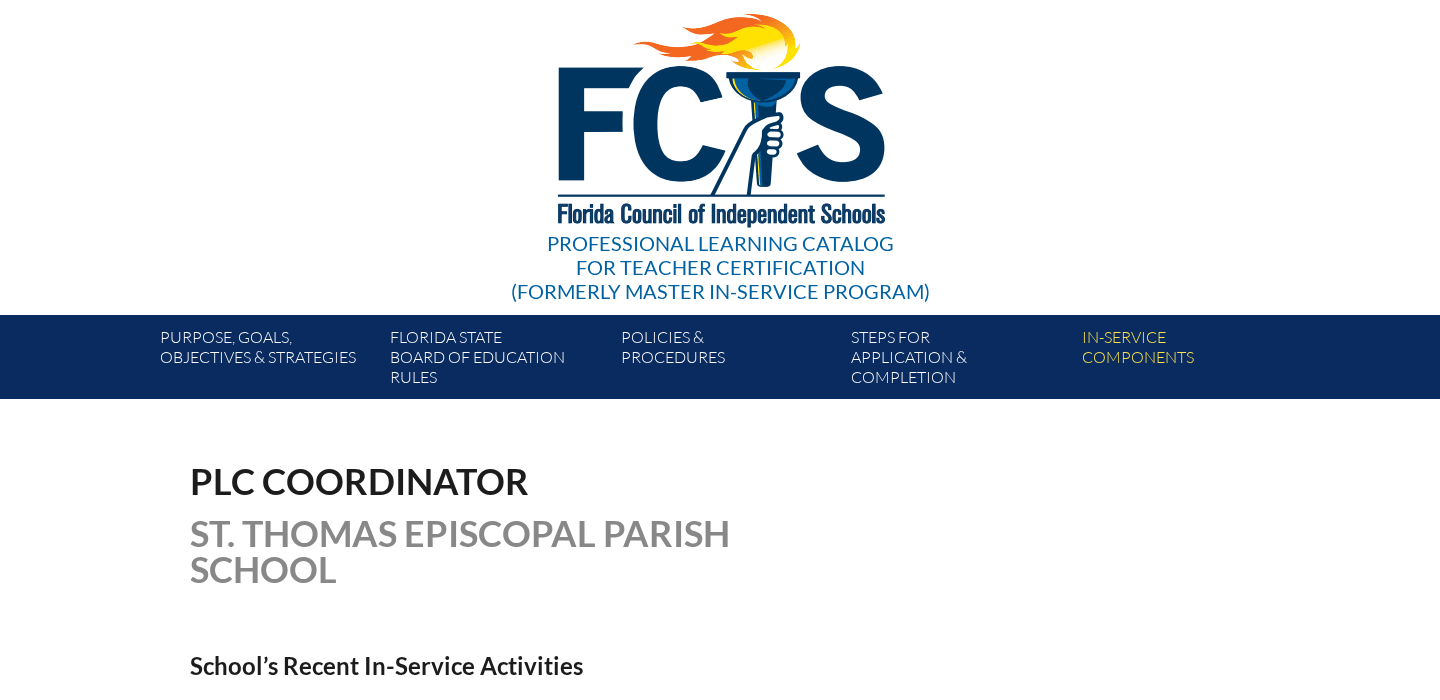 scroll, scrollTop: 0, scrollLeft: 0, axis: both 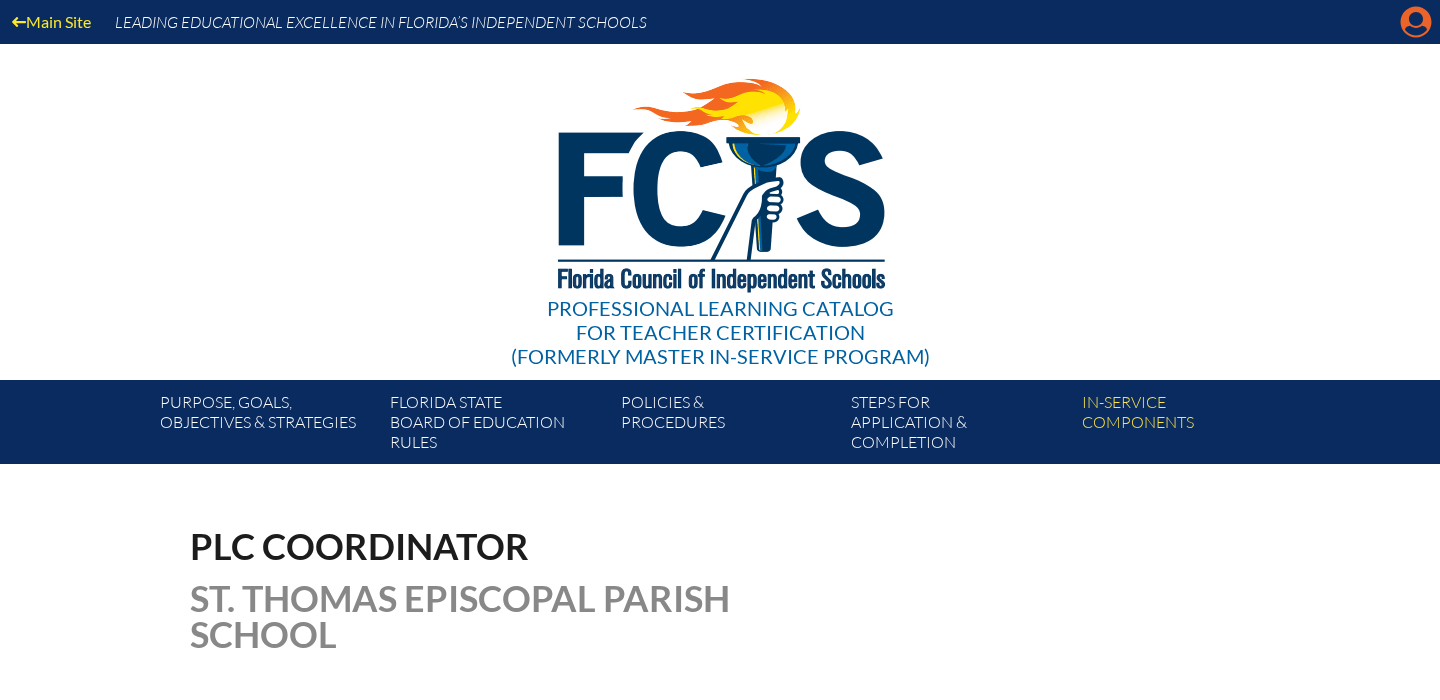 click on "Manage account" 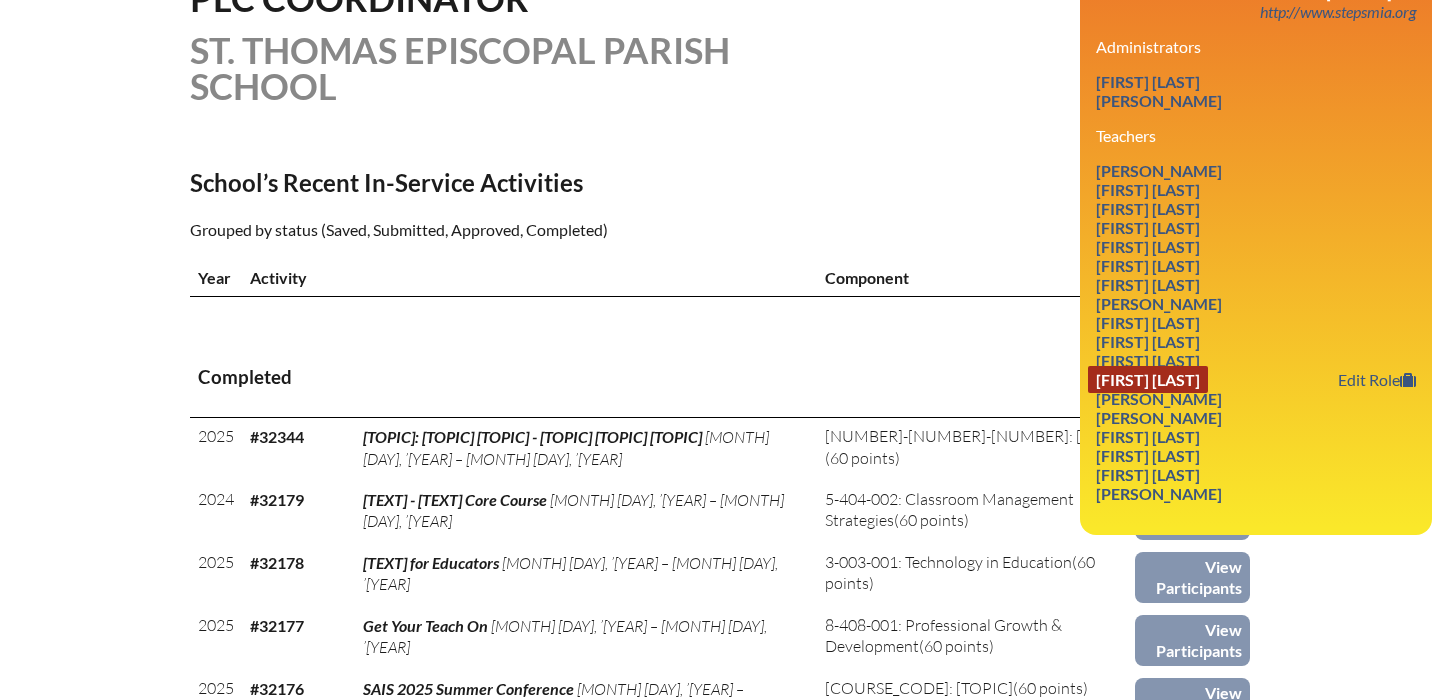 scroll, scrollTop: 544, scrollLeft: 0, axis: vertical 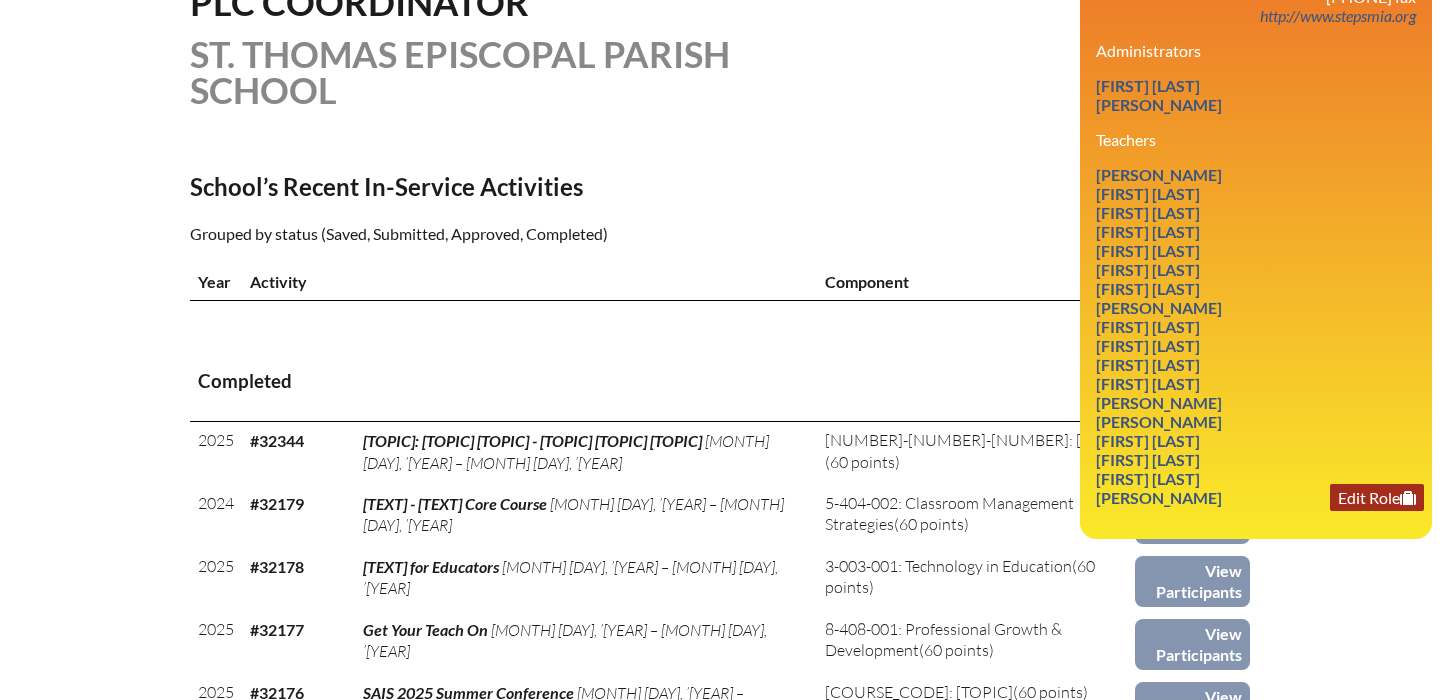 click on "Edit Role" at bounding box center (1377, 497) 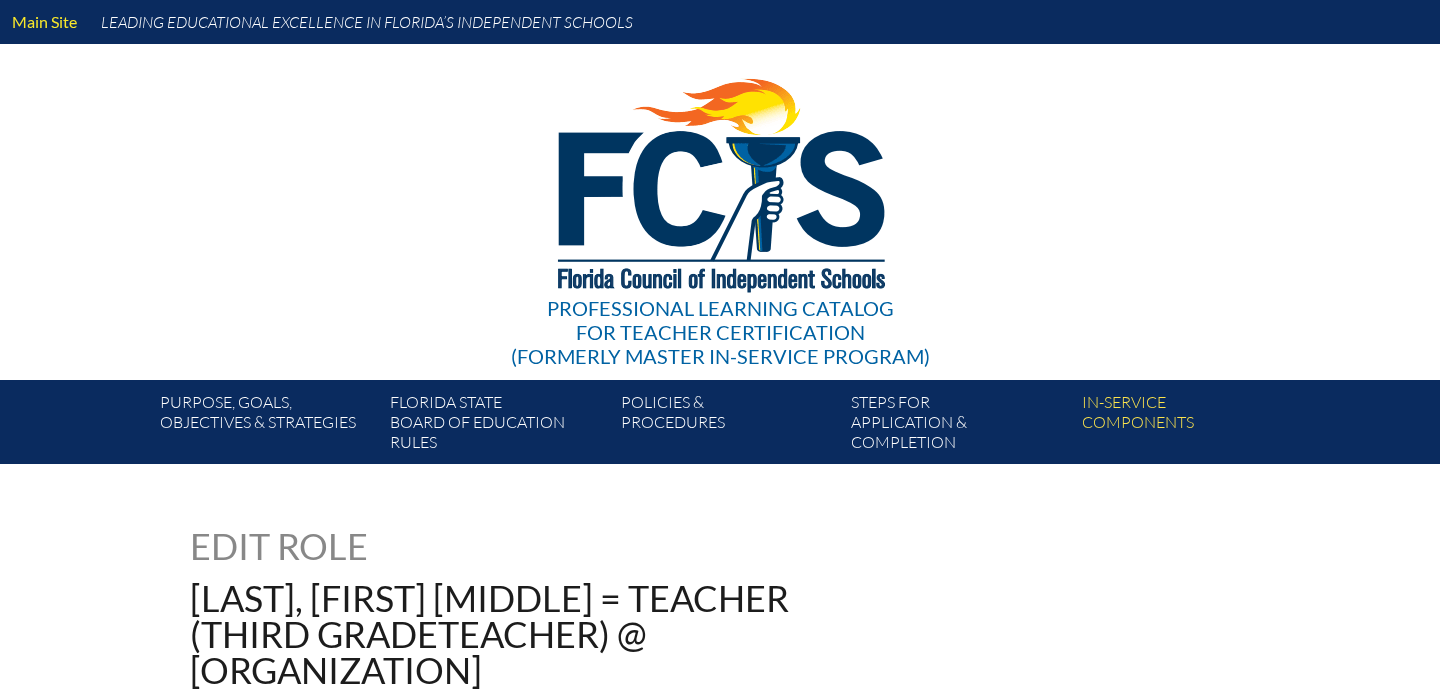 scroll, scrollTop: 0, scrollLeft: 0, axis: both 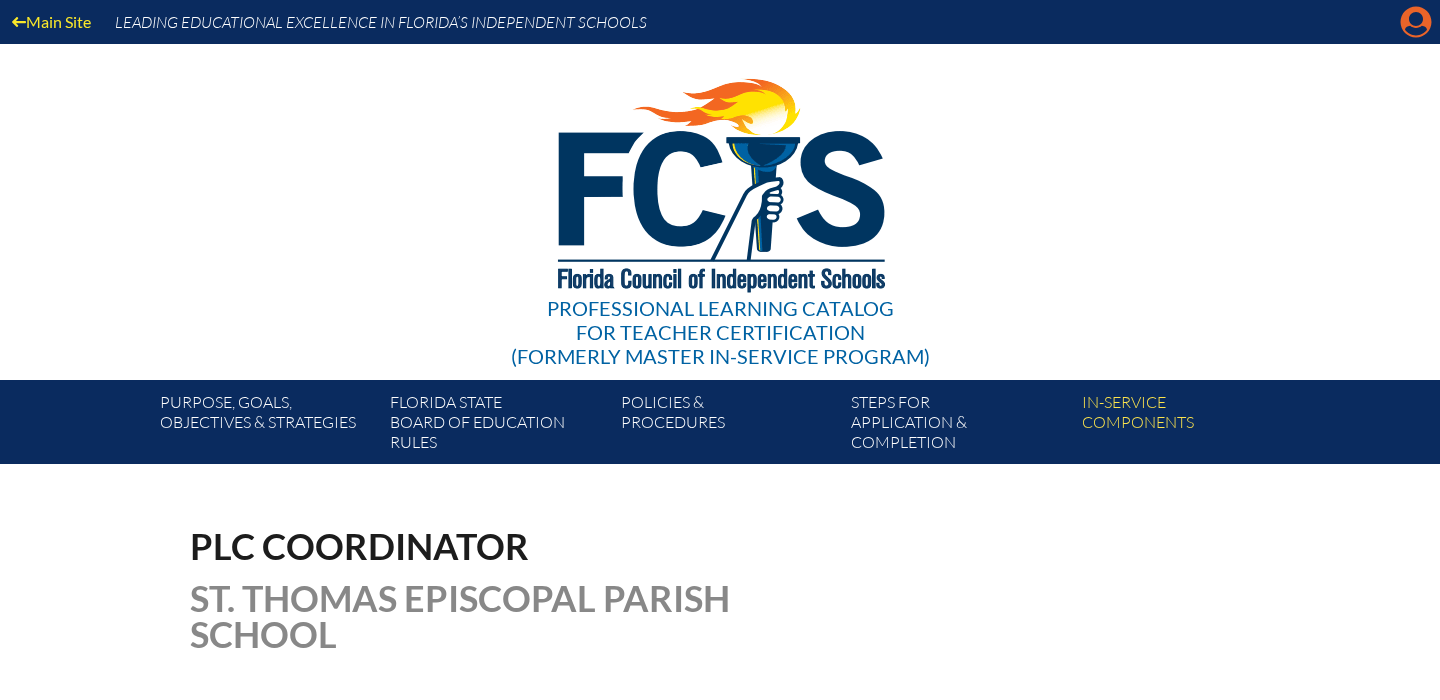 click 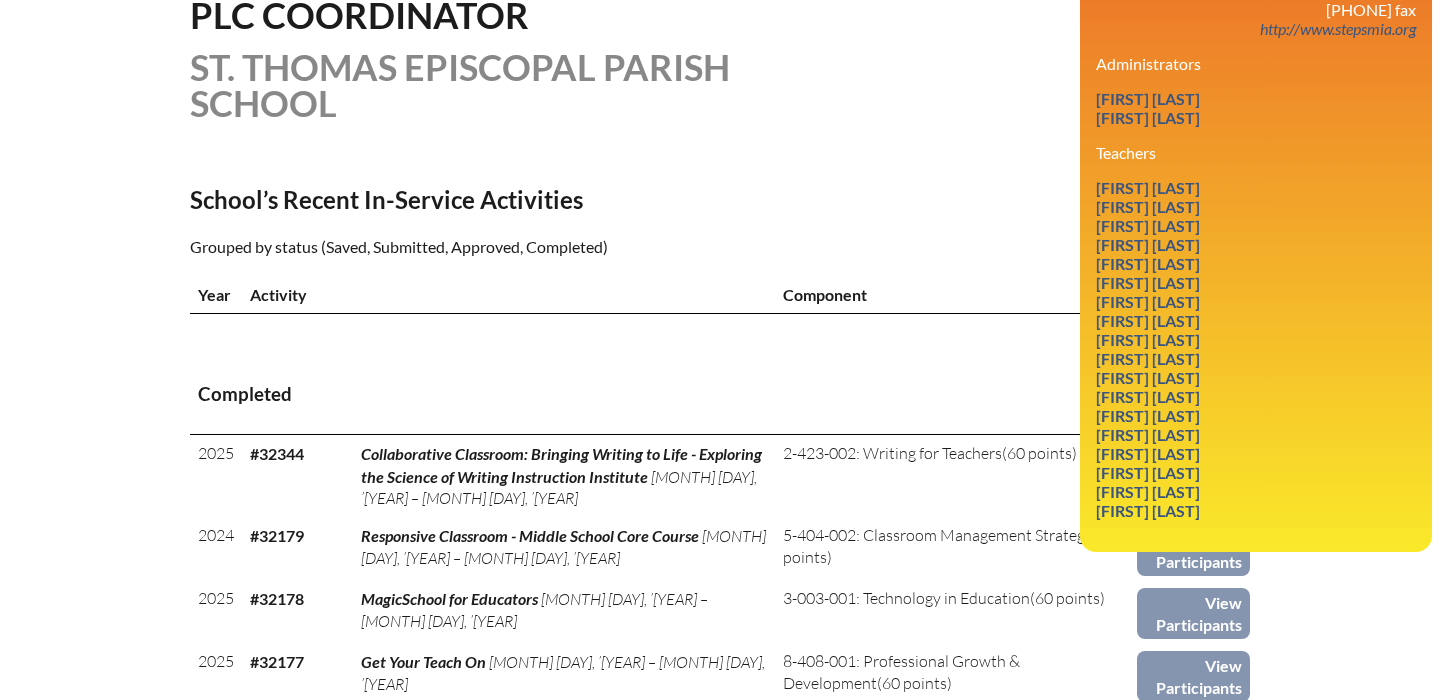 scroll, scrollTop: 552, scrollLeft: 0, axis: vertical 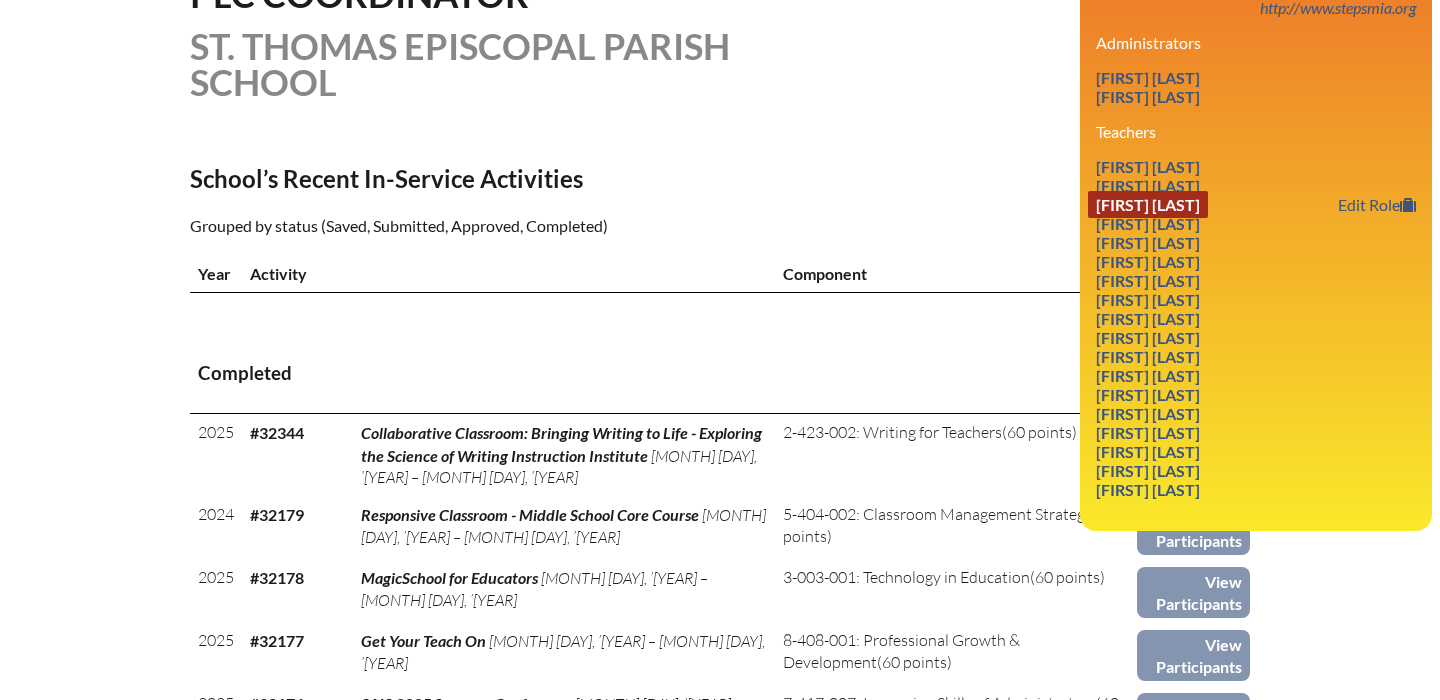 drag, startPoint x: 1301, startPoint y: 533, endPoint x: 1113, endPoint y: 212, distance: 372.00134 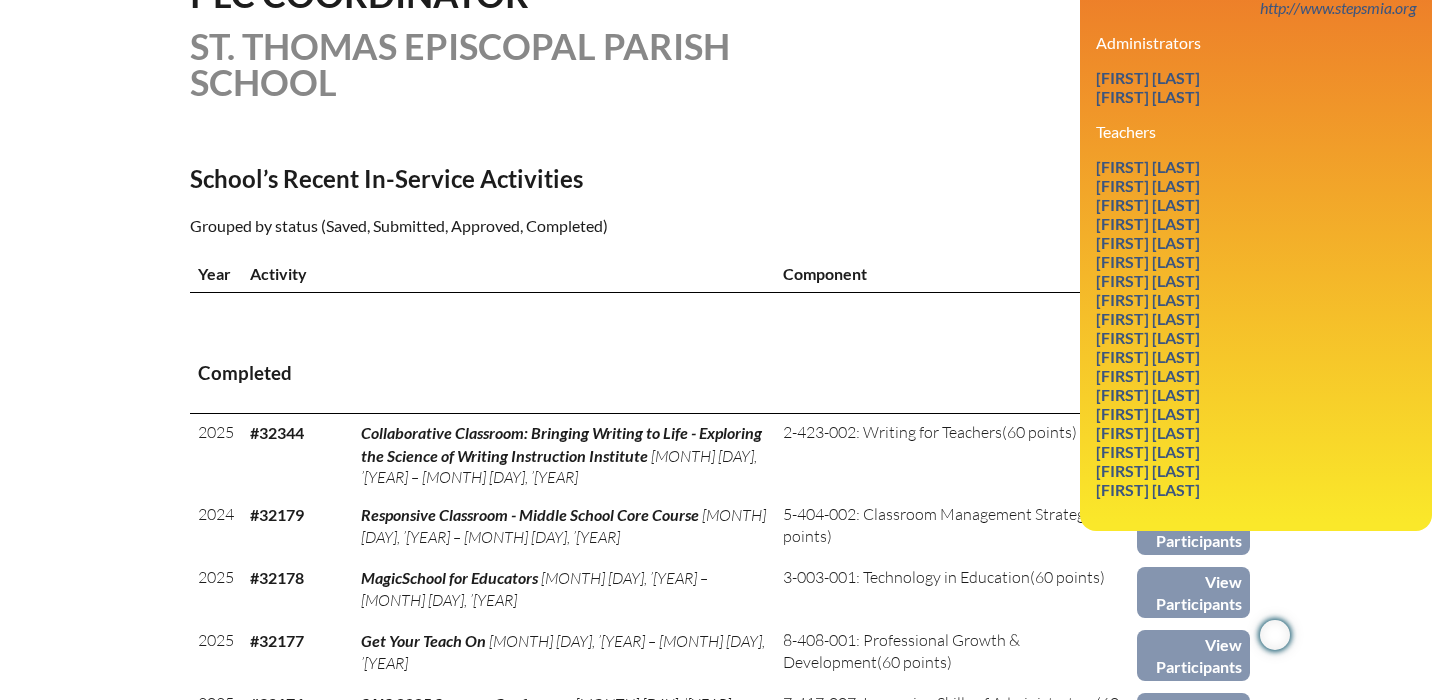 copy on "[FIRST] [LAST]
Edit Role
[FIRST] [LAST]
Edit Role
Teachers
[FIRST] [LAST]
Edit Role
[FIRST] [LAST]
Edit Role
[FIRST] [LAST]
Edit Role
[FIRST] [LAST]
Edit Role
[FIRST] [LAST]
Edit Role
[FIRST] [LAST]
Edit Role
[FIRST] [LAST]
Edit Role
[FIRST] [LAST]
Edit Role
[FIRST] [LAST]
Edit Role
[FIRST] [LAST]
Edit Role
[FIRST] [LAST]
Edit Role
[FIRST] [LAST]
Edit Role
[FIRST] [LAST]
Edit Role
[FIRST] [LAST]
Edit Role
[FIRST] [LAST]" 